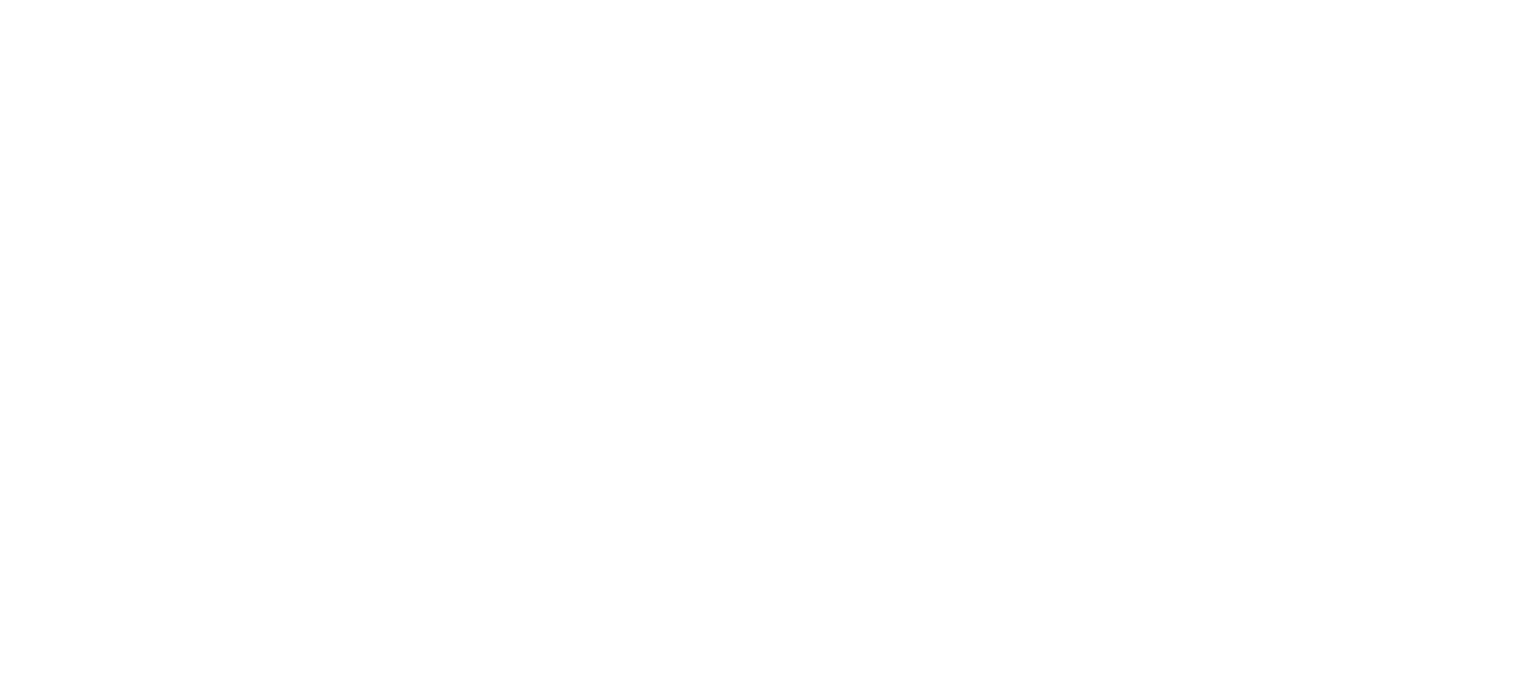 scroll, scrollTop: 0, scrollLeft: 0, axis: both 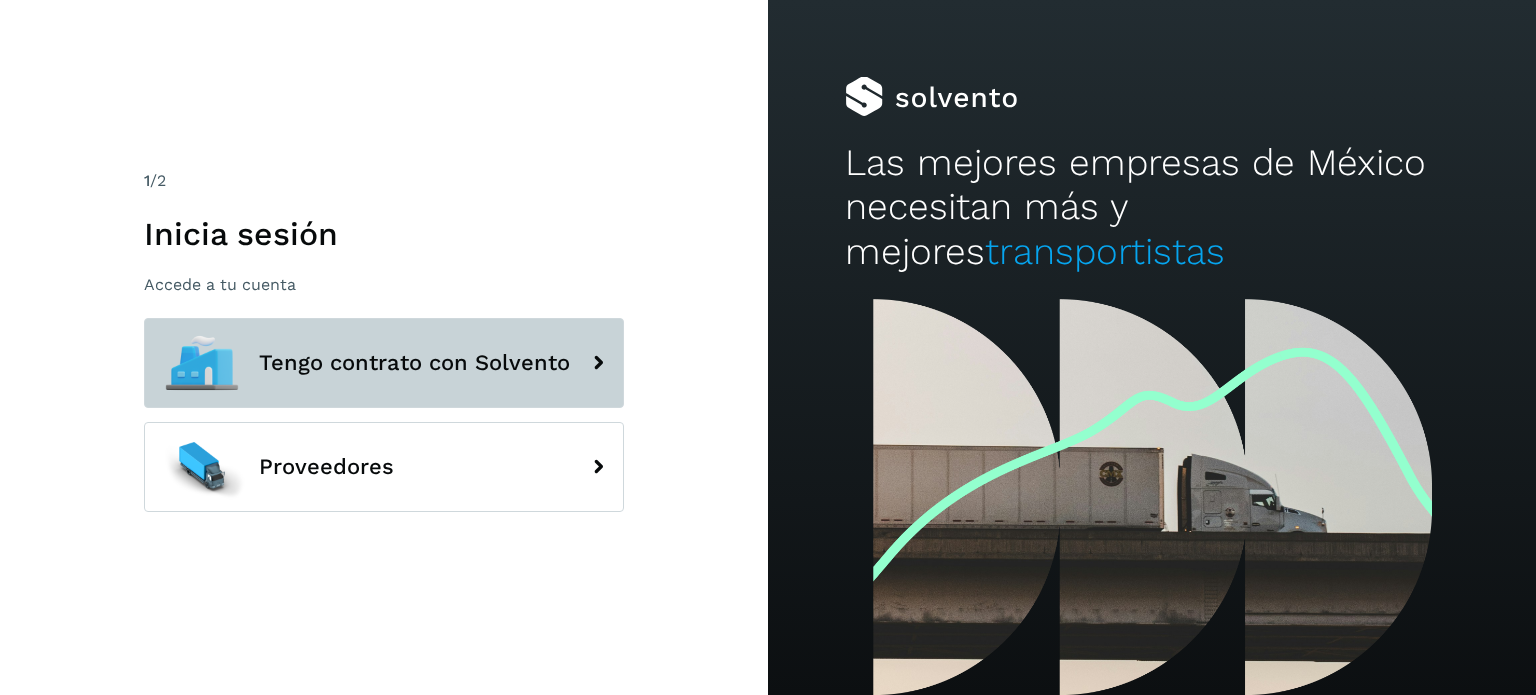 click on "Tengo contrato con Solvento" 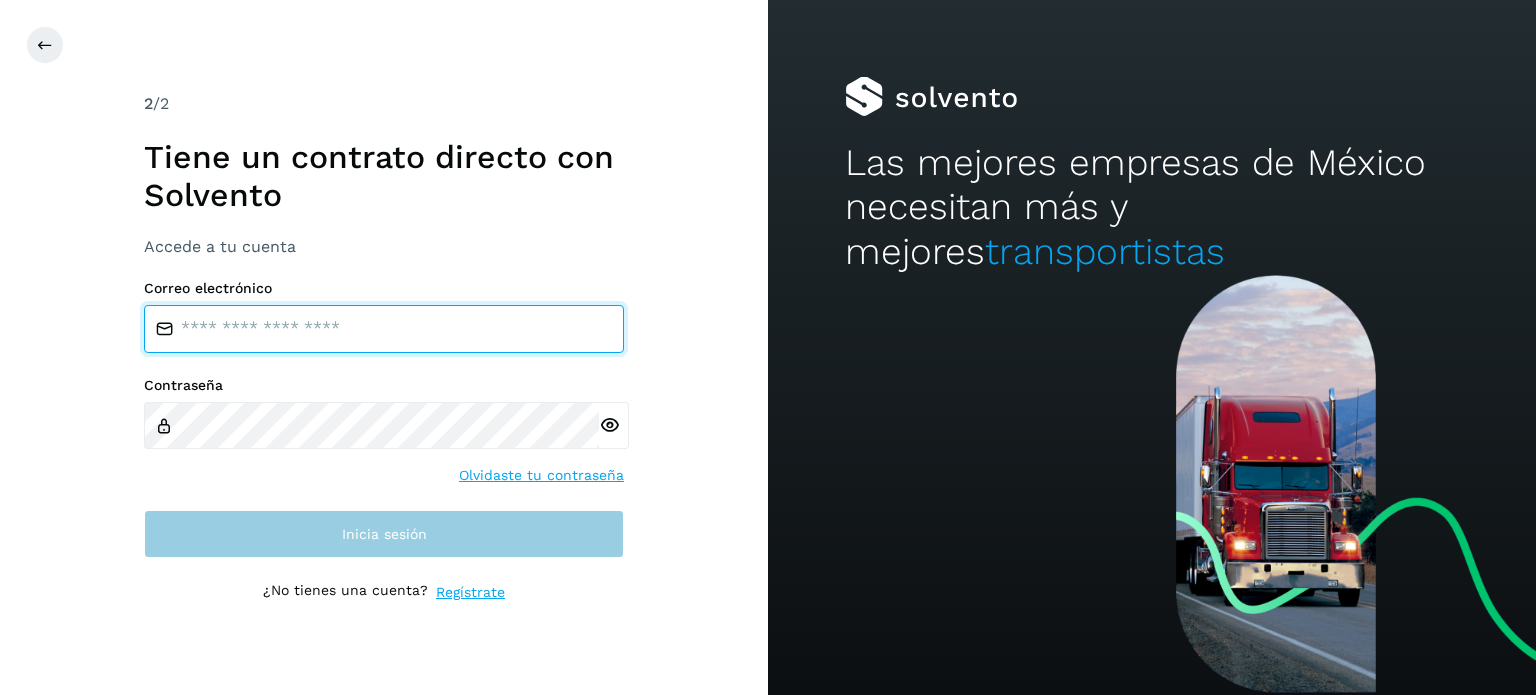 type on "**********" 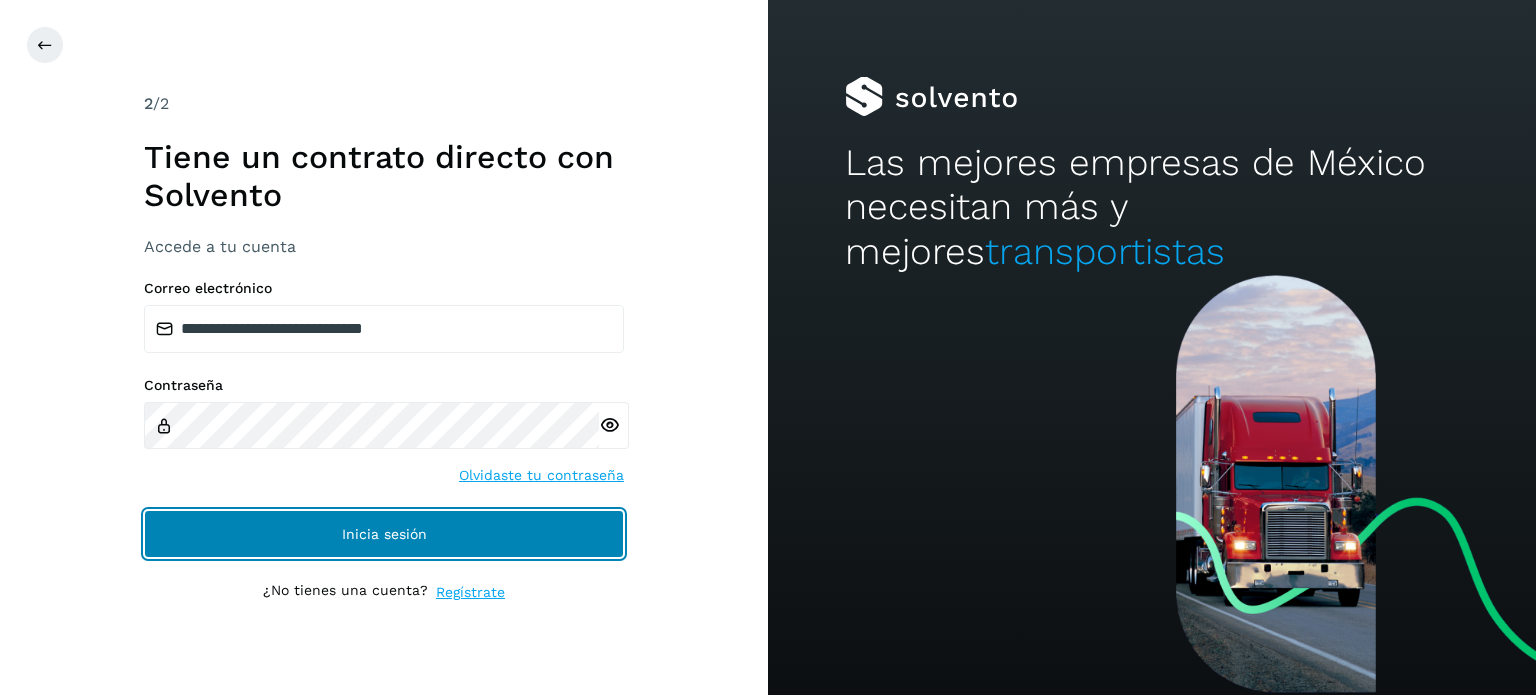 click on "Inicia sesión" at bounding box center (384, 534) 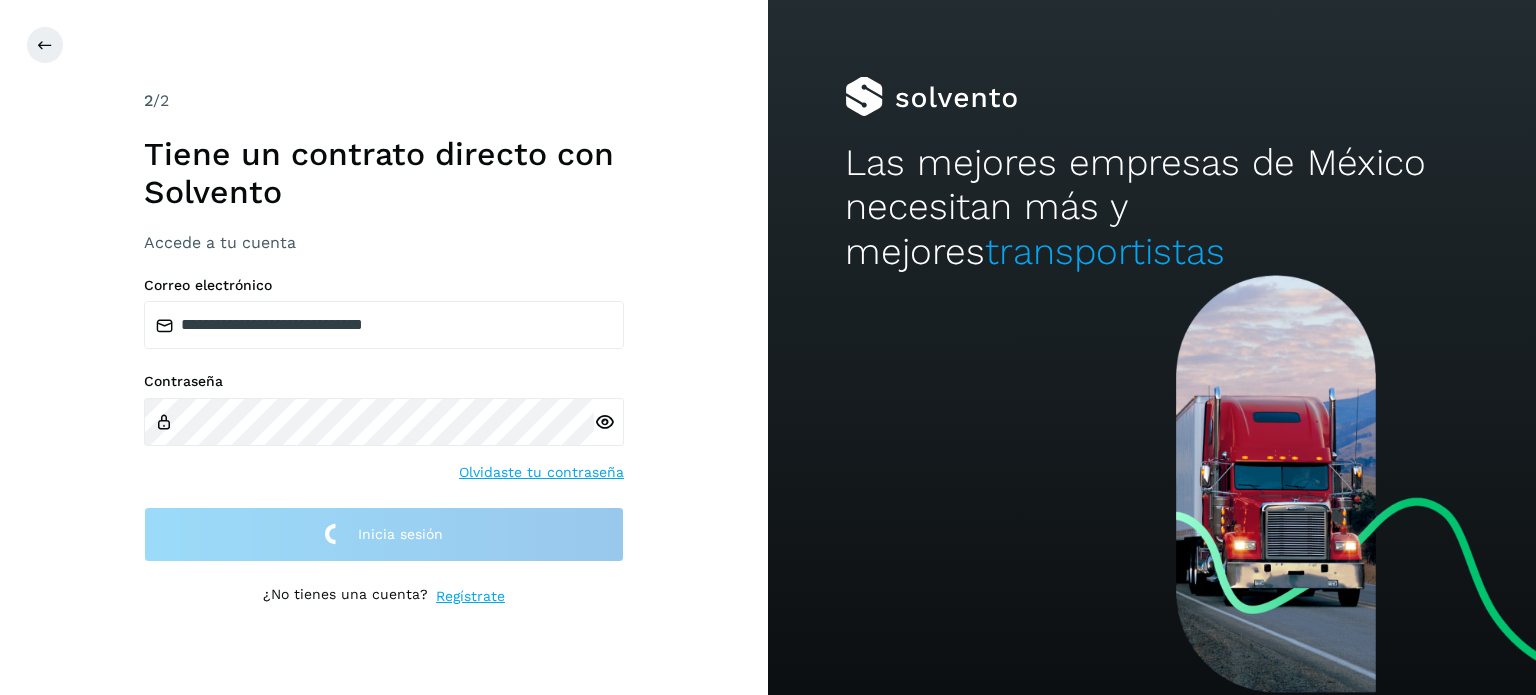 drag, startPoint x: 66, startPoint y: 162, endPoint x: 72, endPoint y: 147, distance: 16.155495 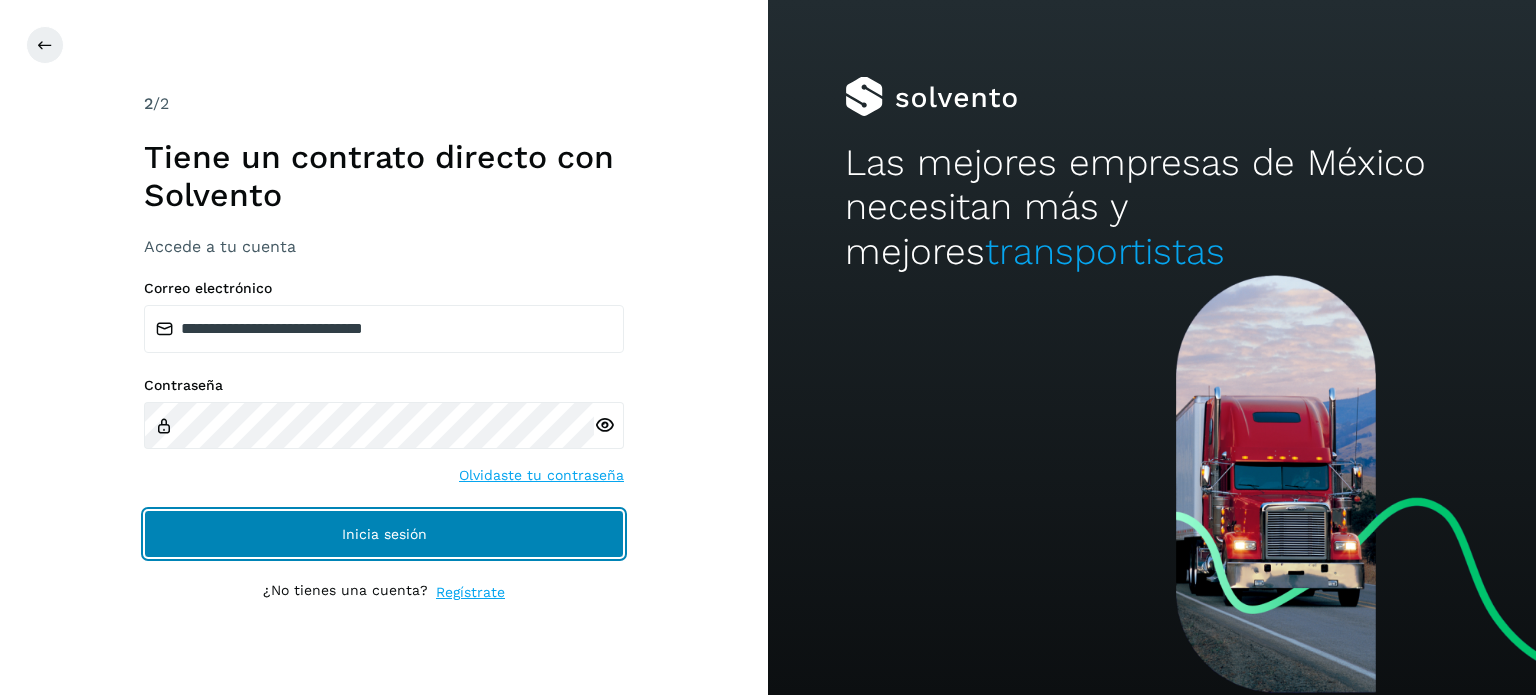 click on "Inicia sesión" at bounding box center (384, 534) 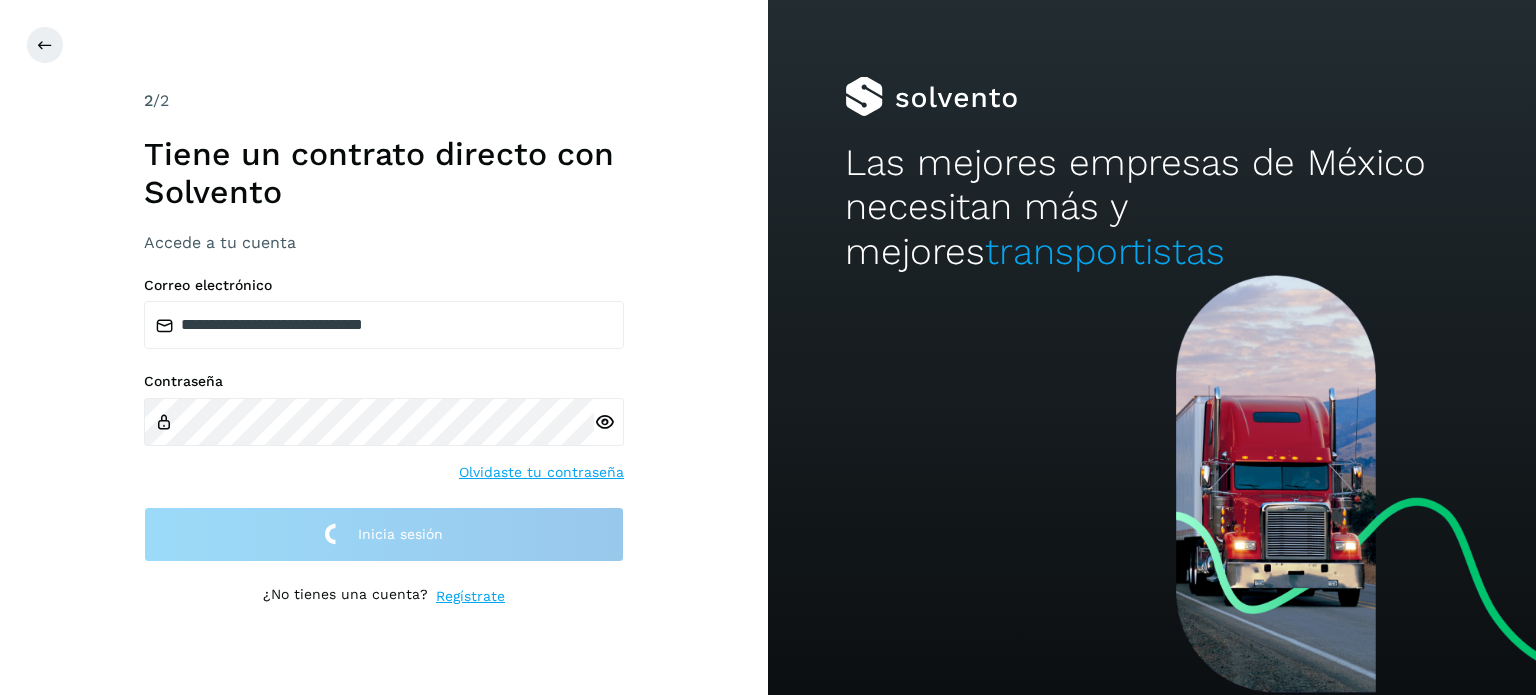 click on "**********" at bounding box center [384, 347] 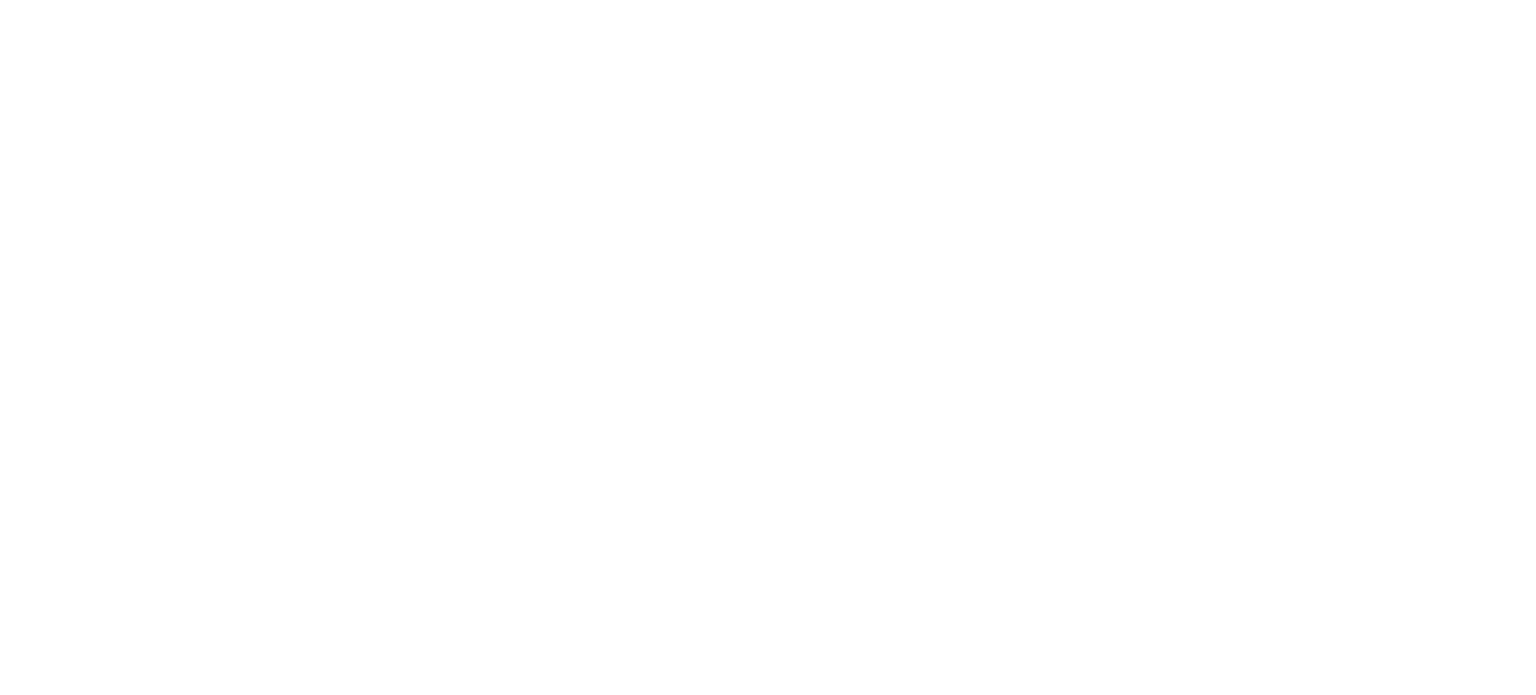 scroll, scrollTop: 0, scrollLeft: 0, axis: both 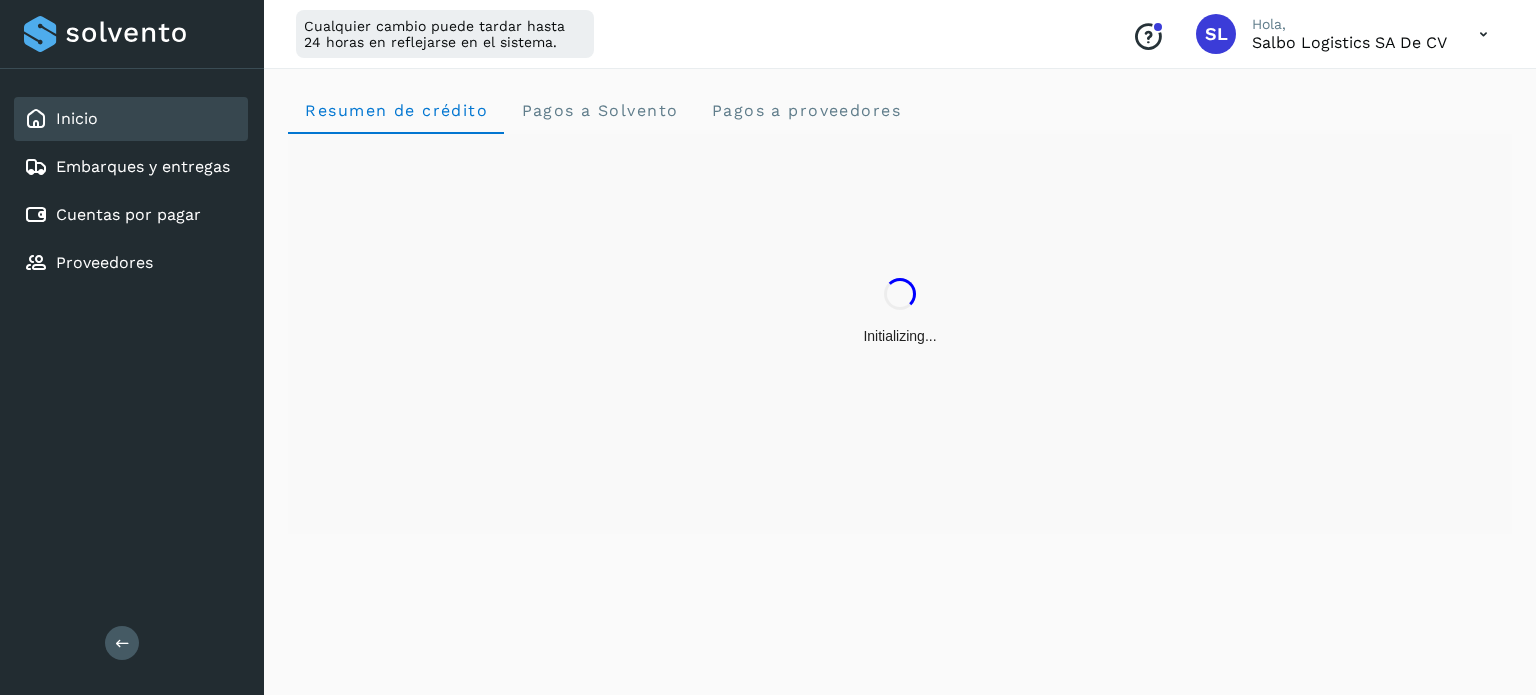 click on "Initializing..." at bounding box center (900, 312) 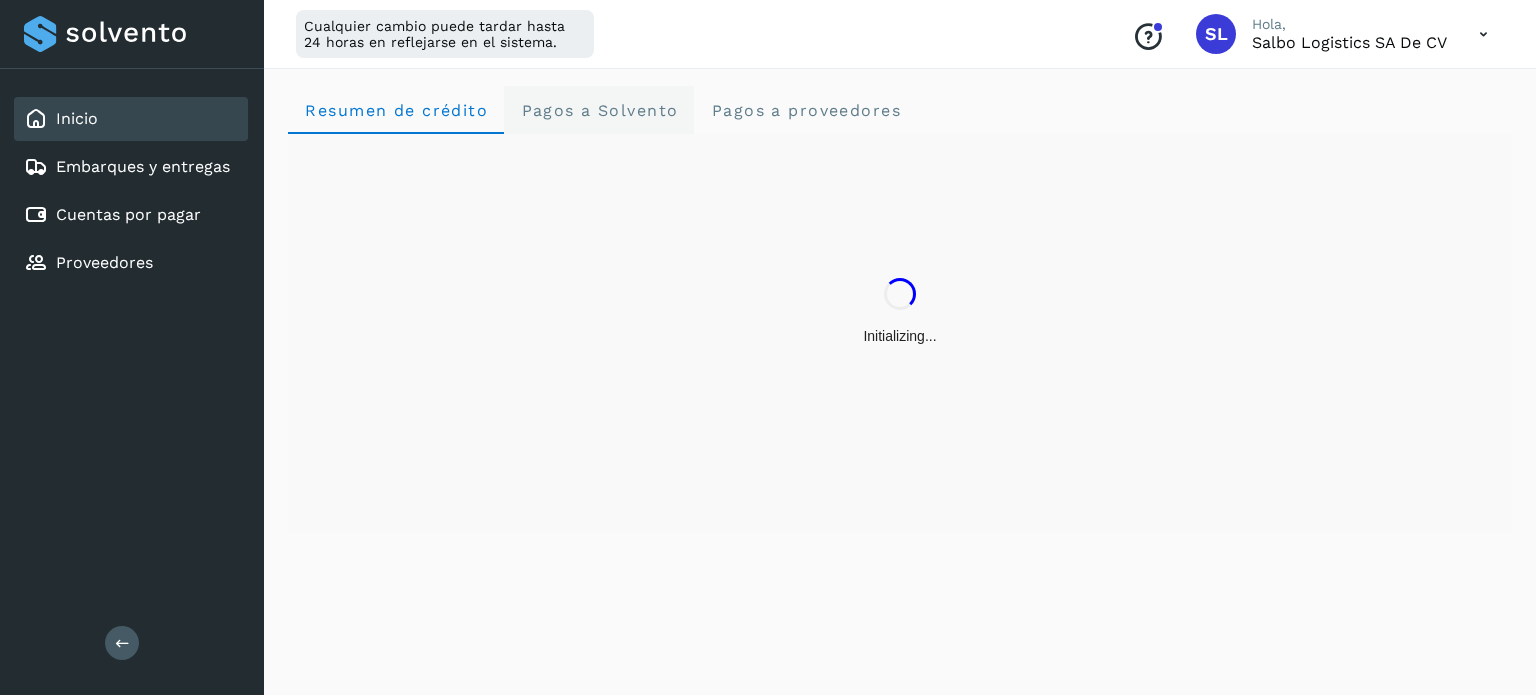 drag, startPoint x: 589, startPoint y: 117, endPoint x: 569, endPoint y: 122, distance: 20.615528 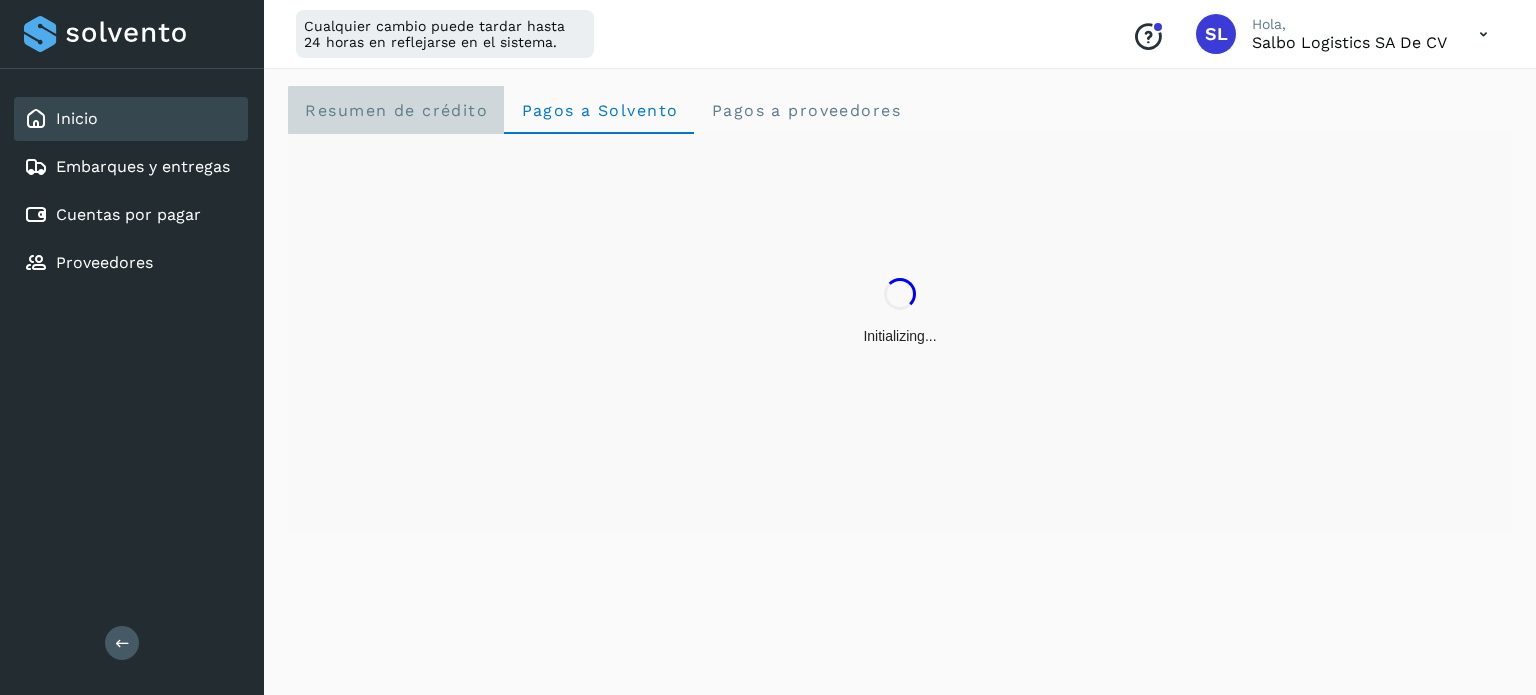 click on "Resumen de crédito" 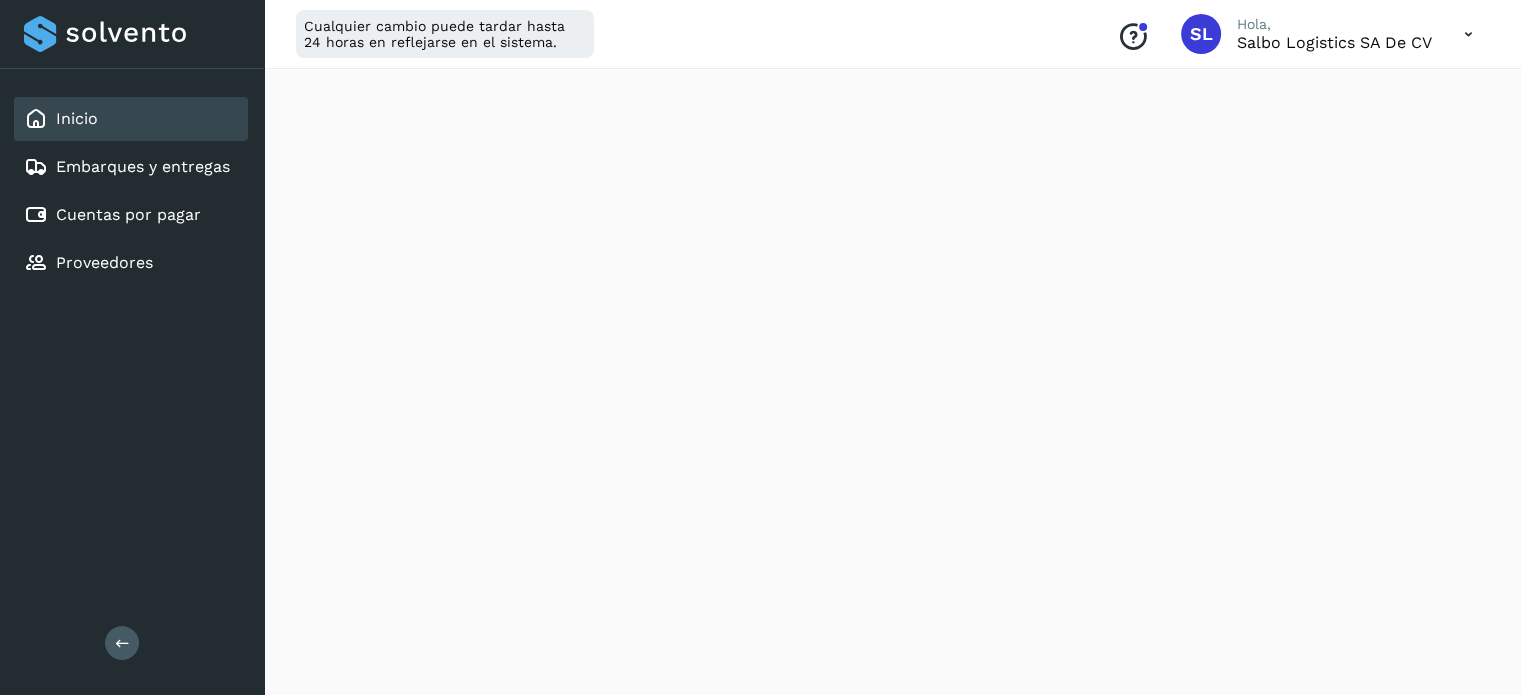 scroll, scrollTop: 1200, scrollLeft: 0, axis: vertical 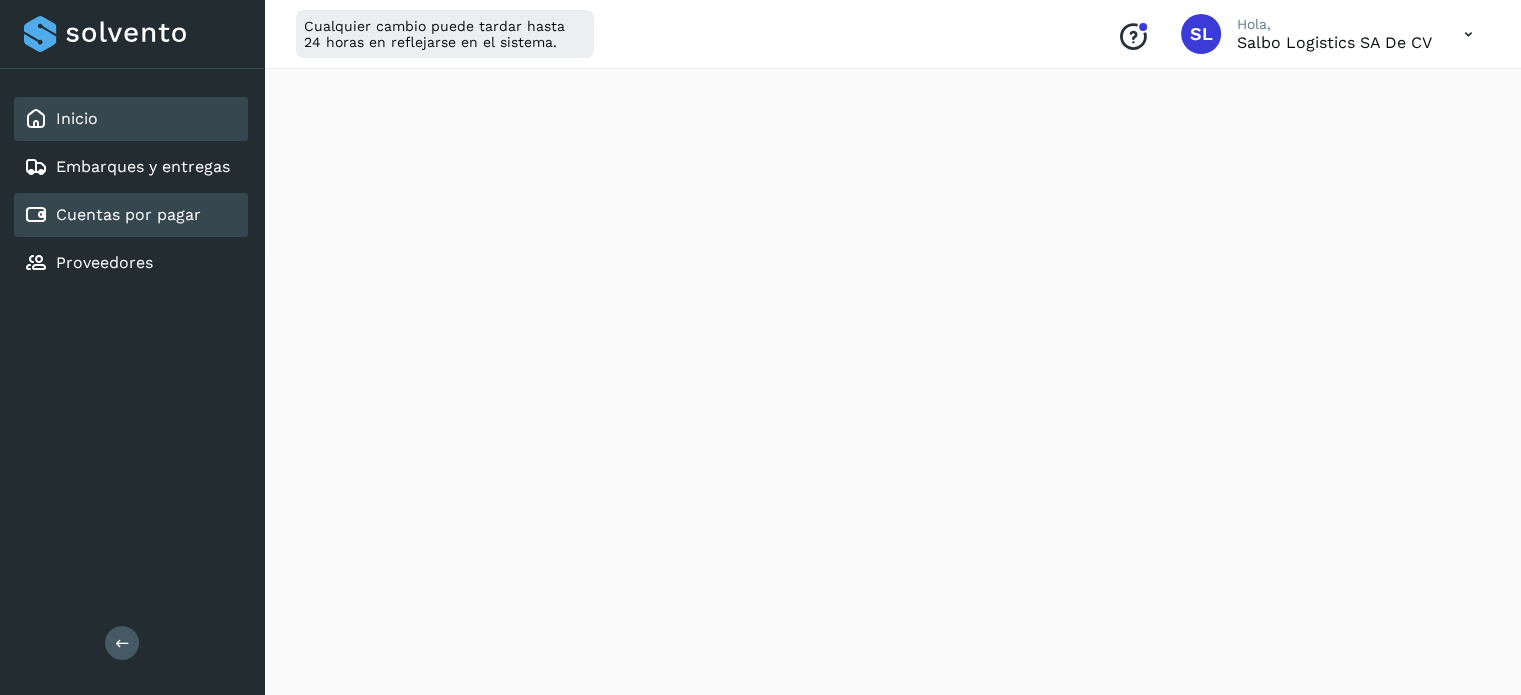click on "Cuentas por pagar" at bounding box center [128, 214] 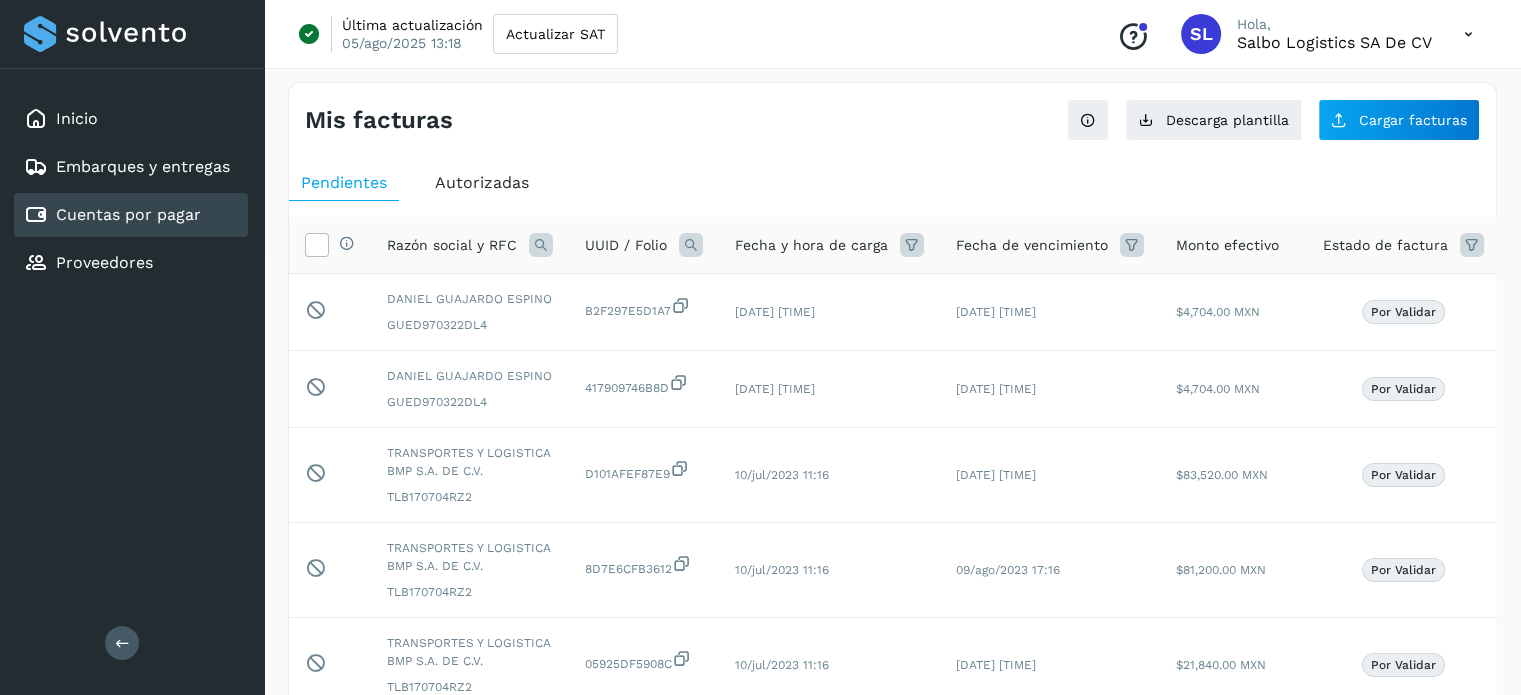 scroll, scrollTop: 0, scrollLeft: 0, axis: both 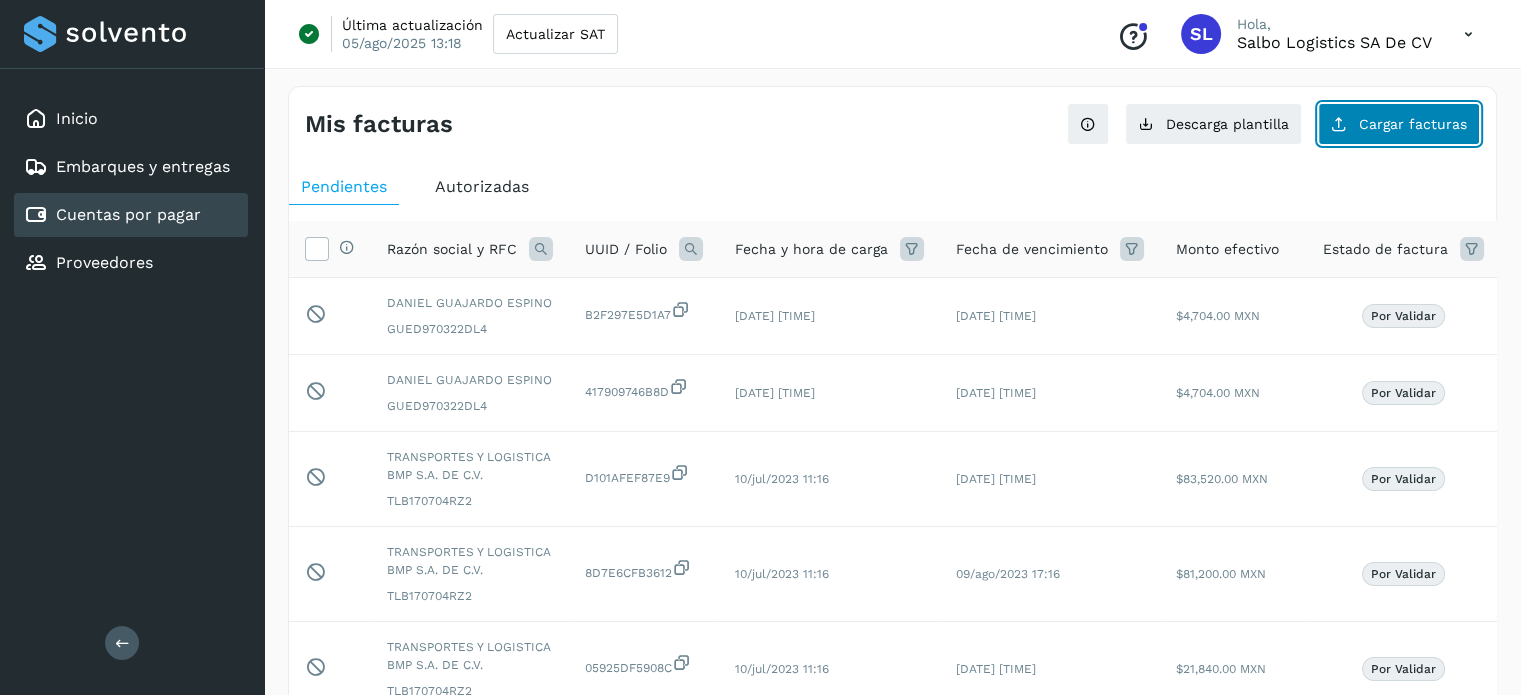 click on "Cargar facturas" 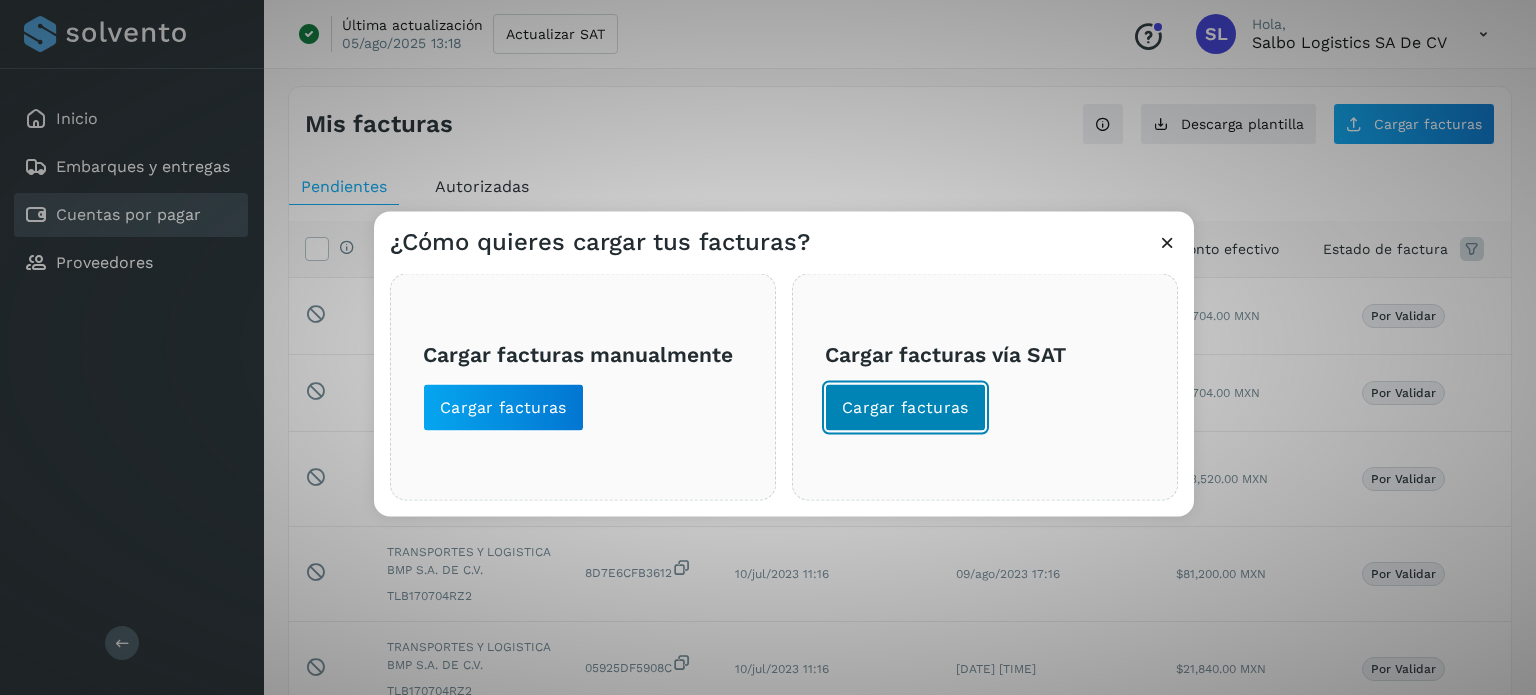 click on "Cargar facturas" at bounding box center [905, 407] 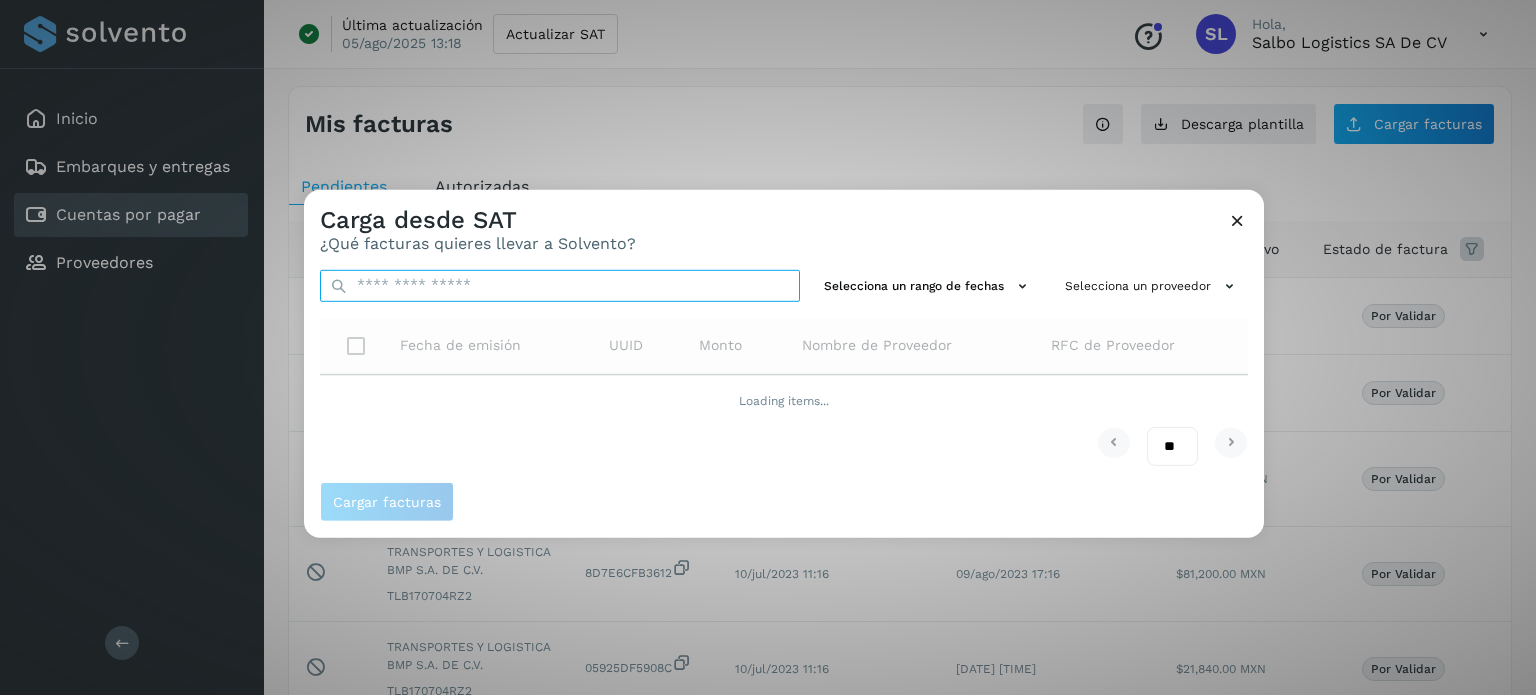 click at bounding box center [560, 285] 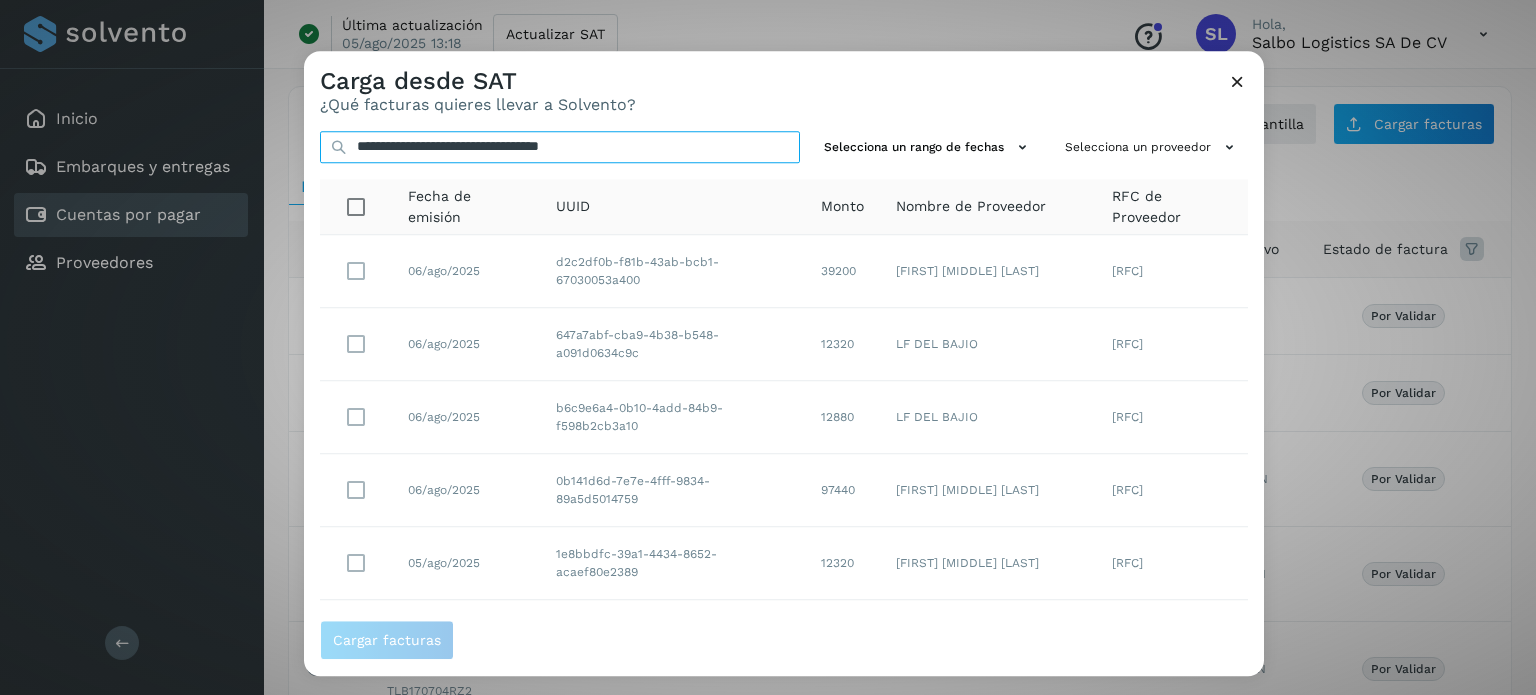 drag, startPoint x: 640, startPoint y: 136, endPoint x: 237, endPoint y: 132, distance: 403.01984 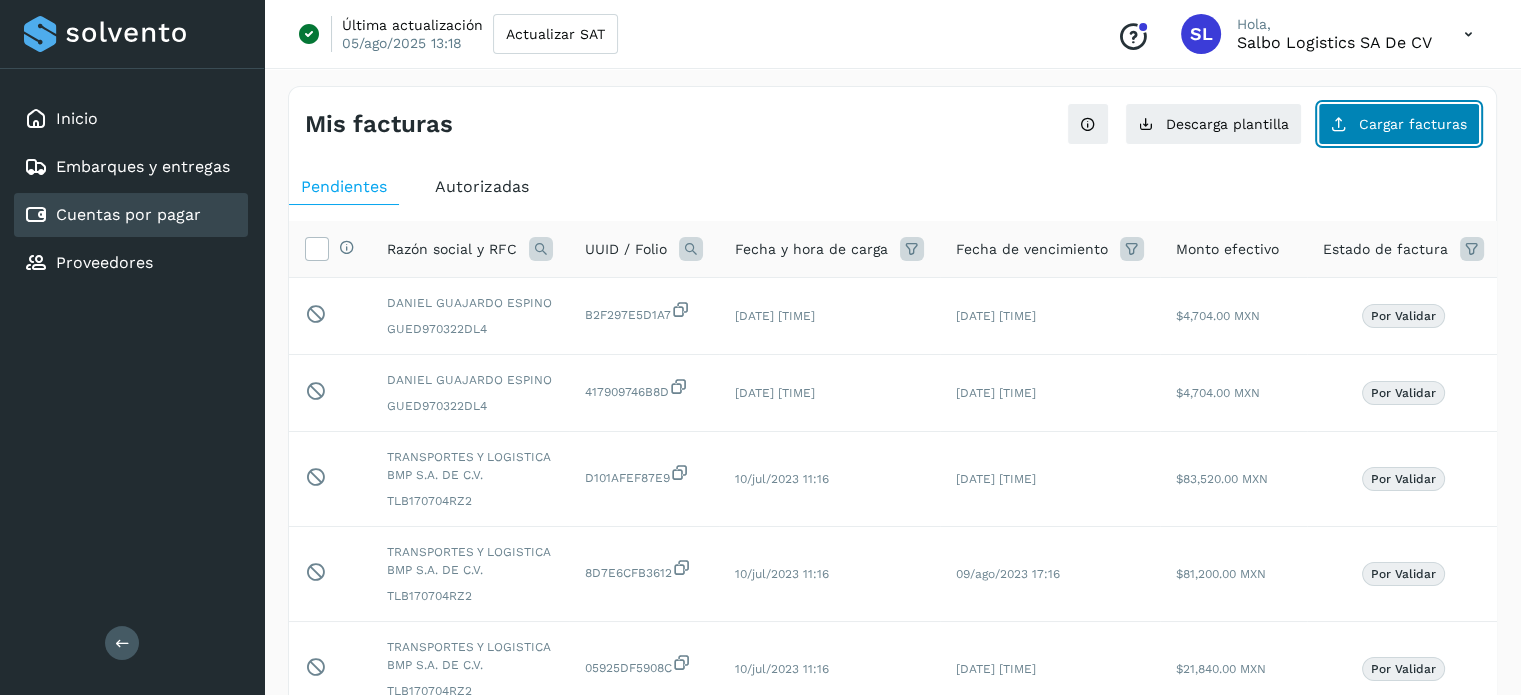 click on "Cargar facturas" 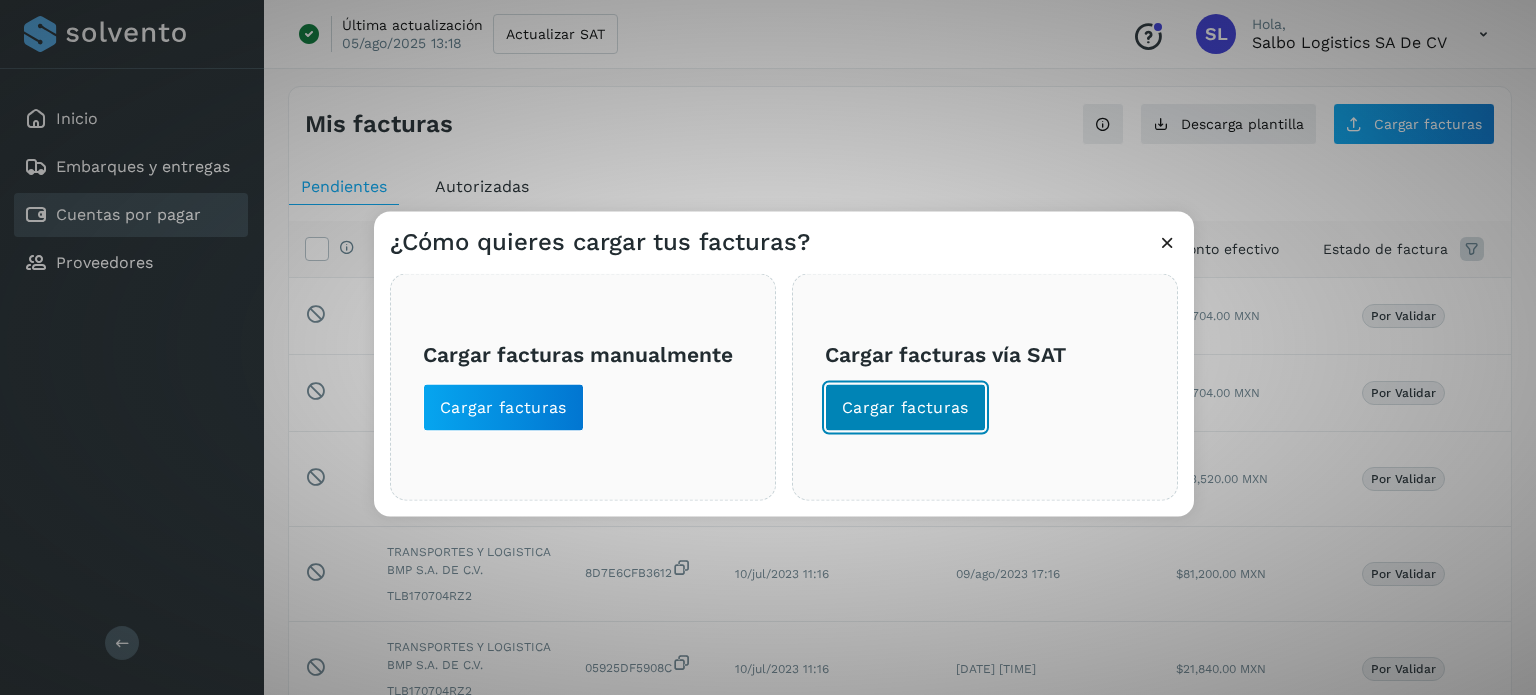click on "Cargar facturas" 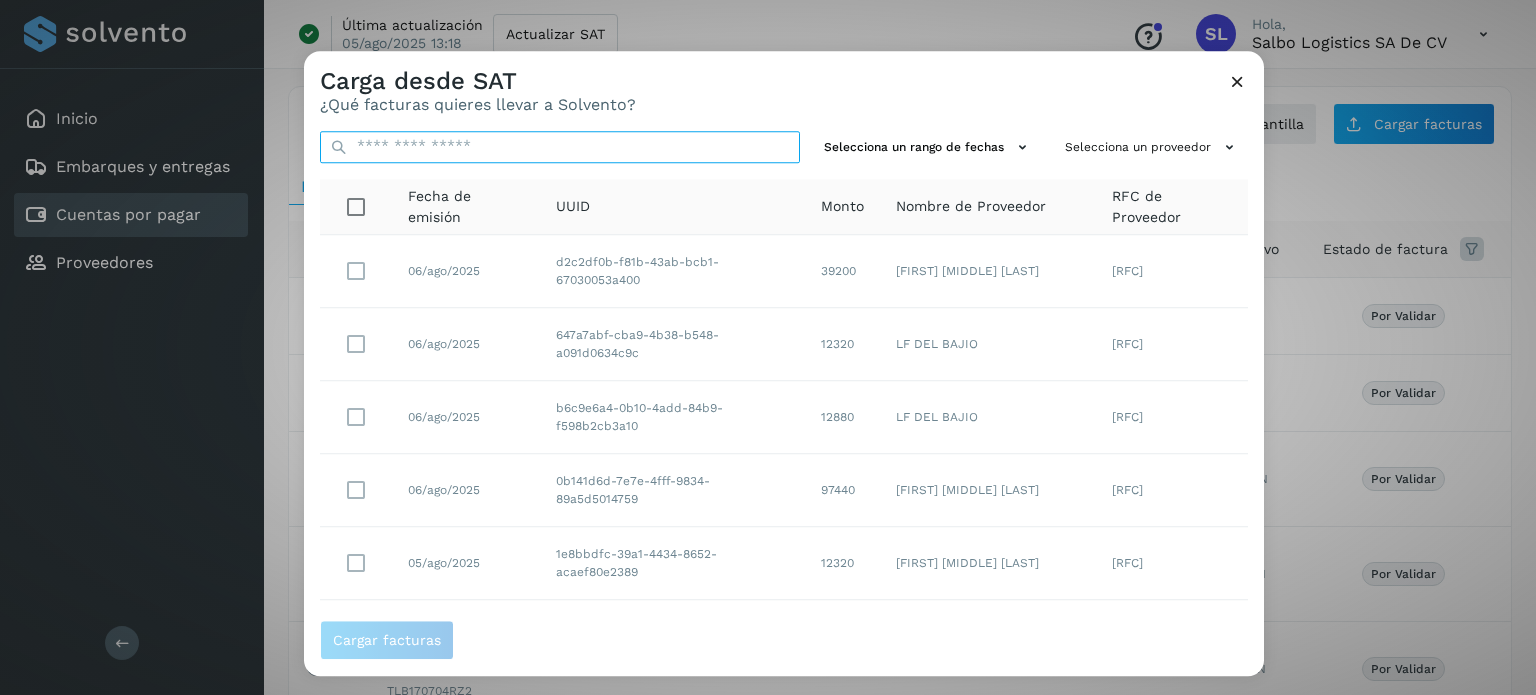 click at bounding box center (560, 147) 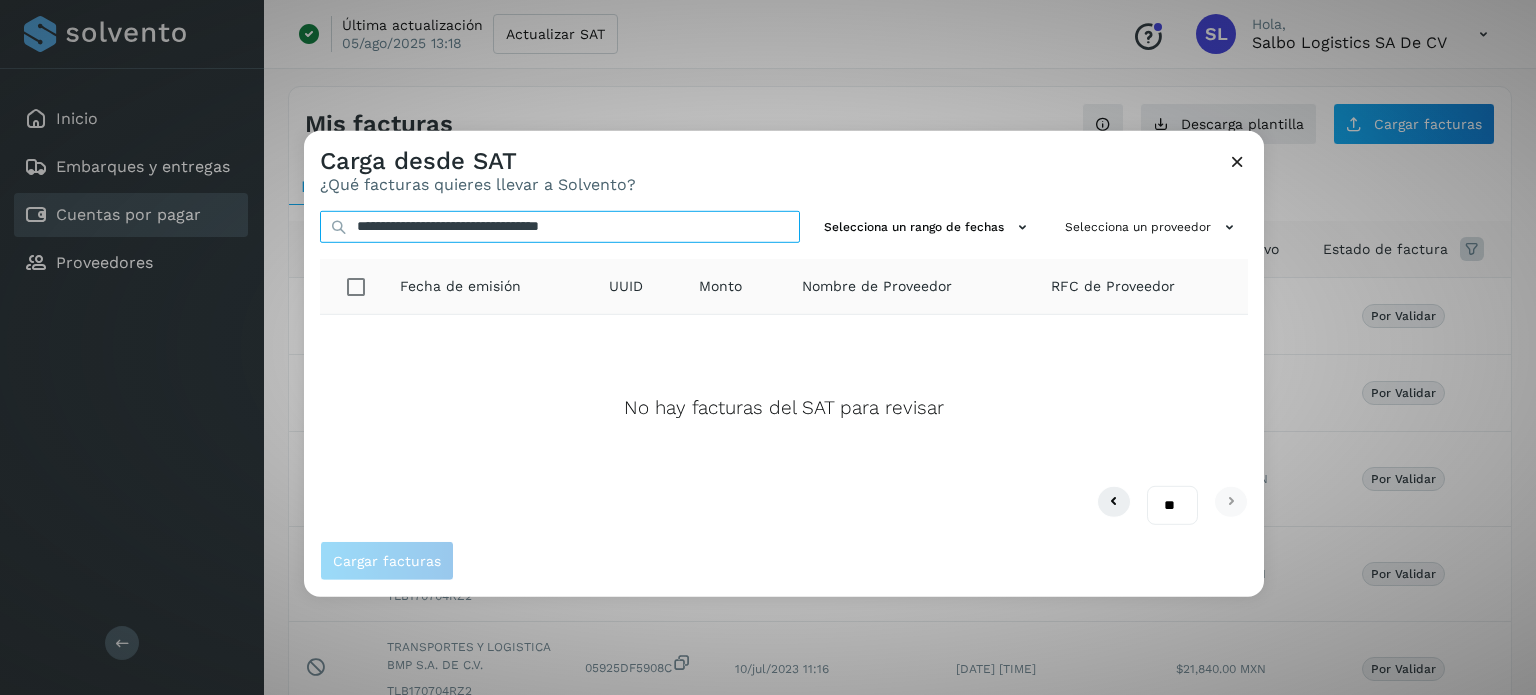type on "**********" 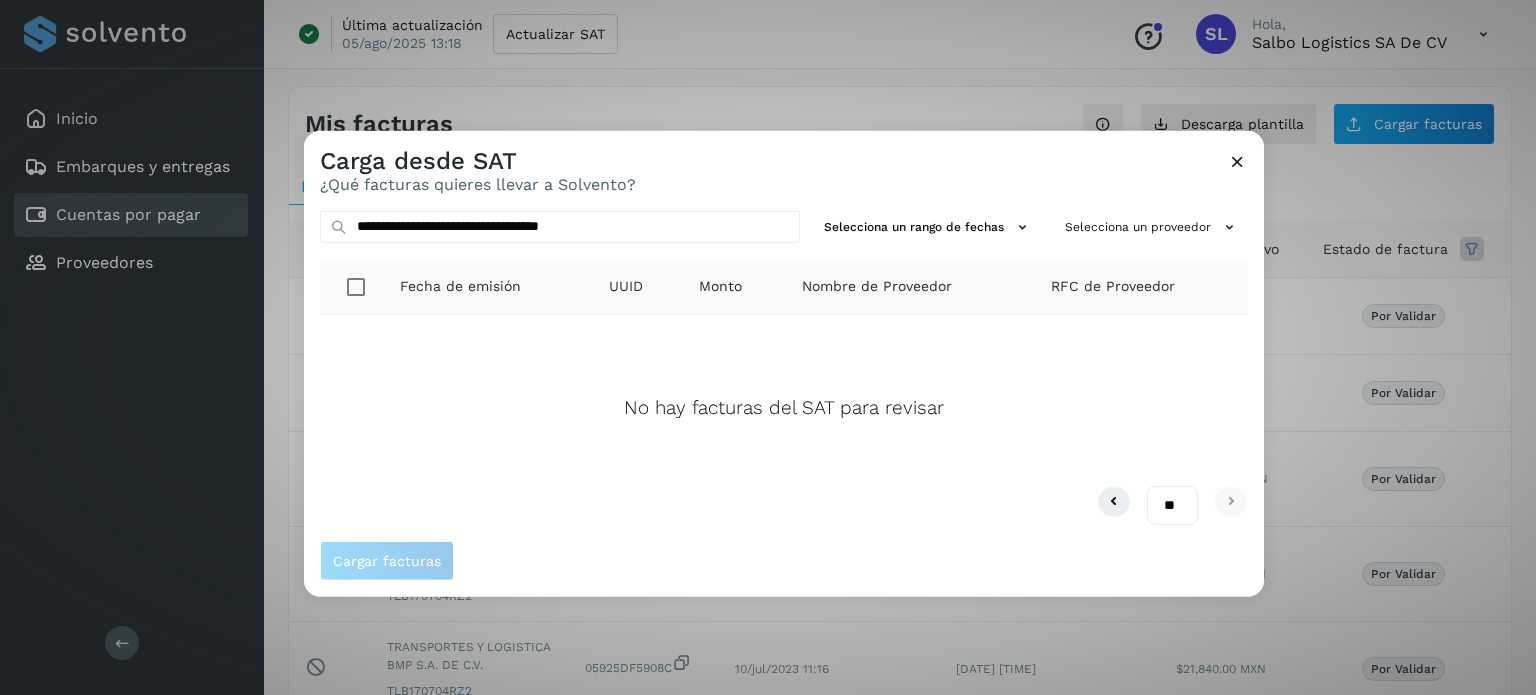 click on "**********" at bounding box center [768, 347] 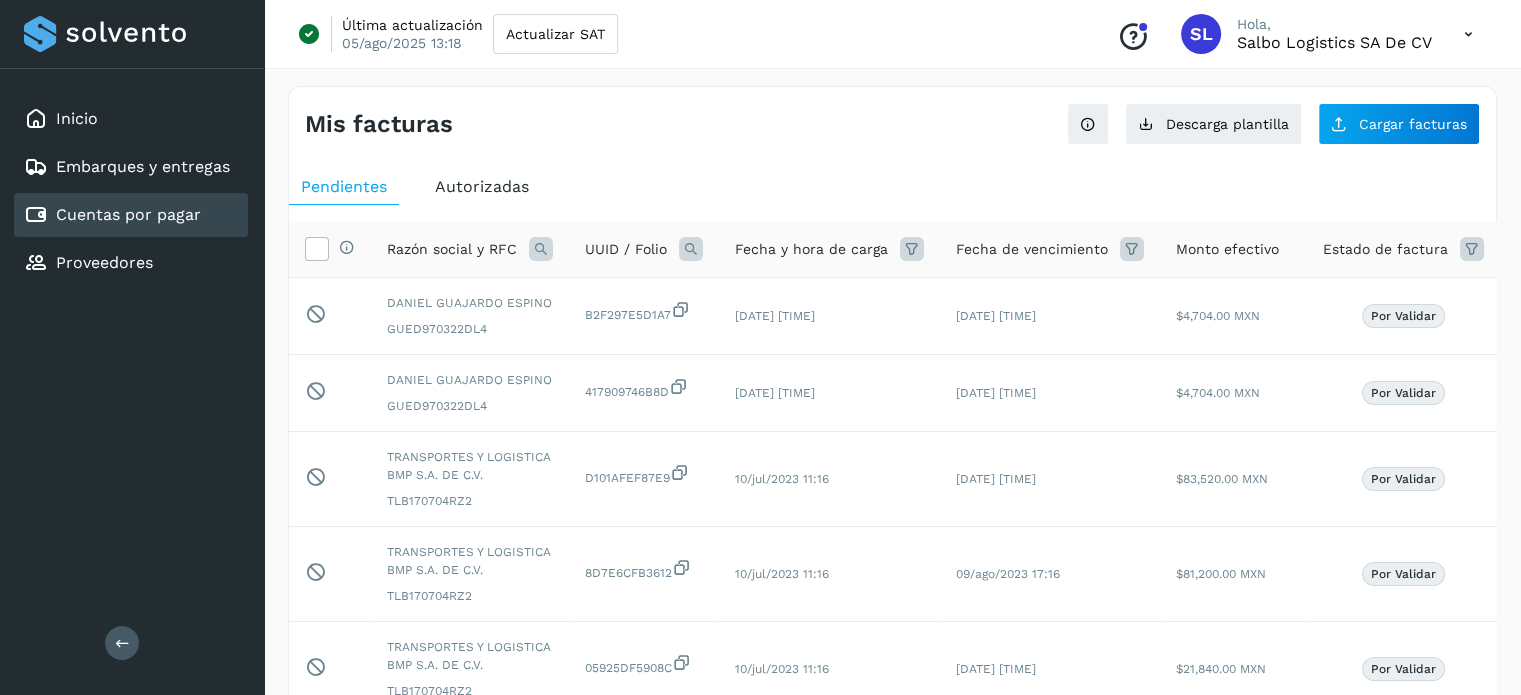 click on "Inicio Embarques y entregas Cuentas por pagar Proveedores" at bounding box center [132, 191] 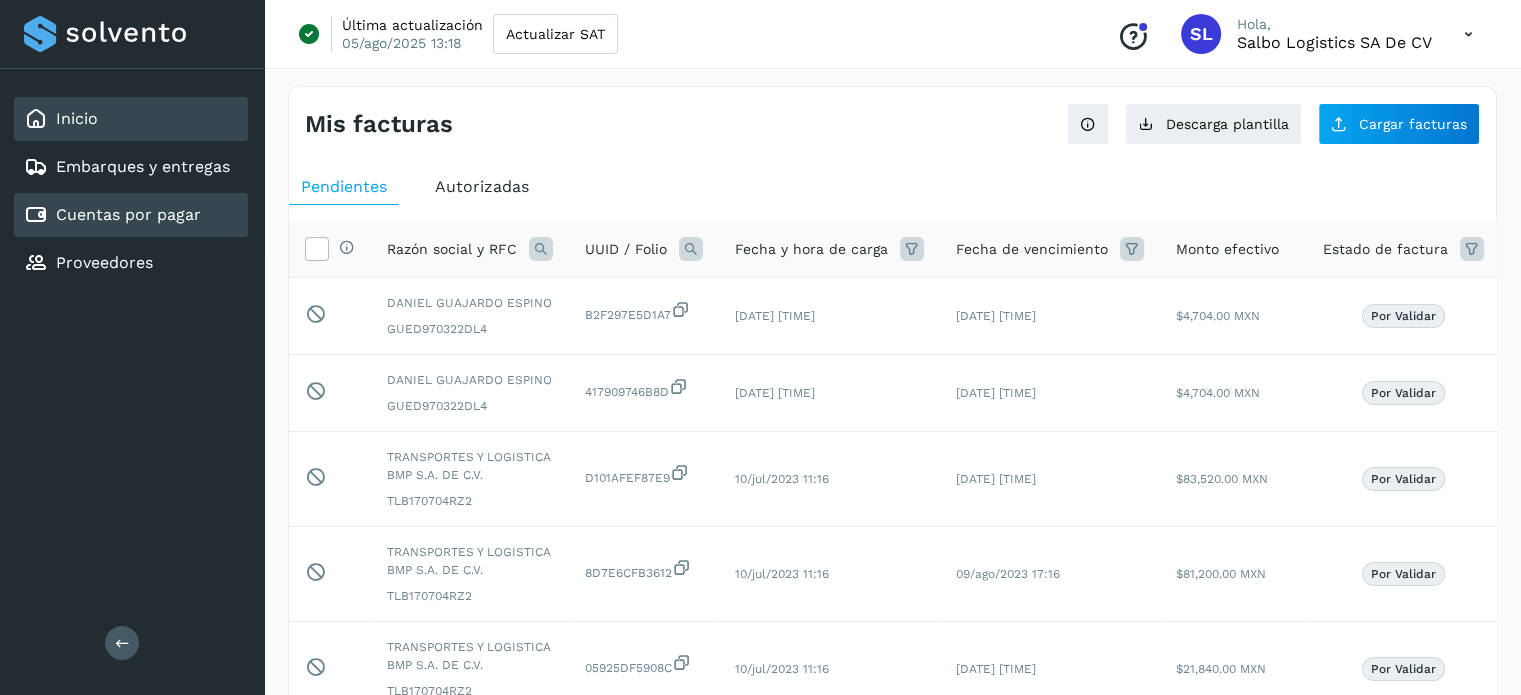 click on "Inicio" 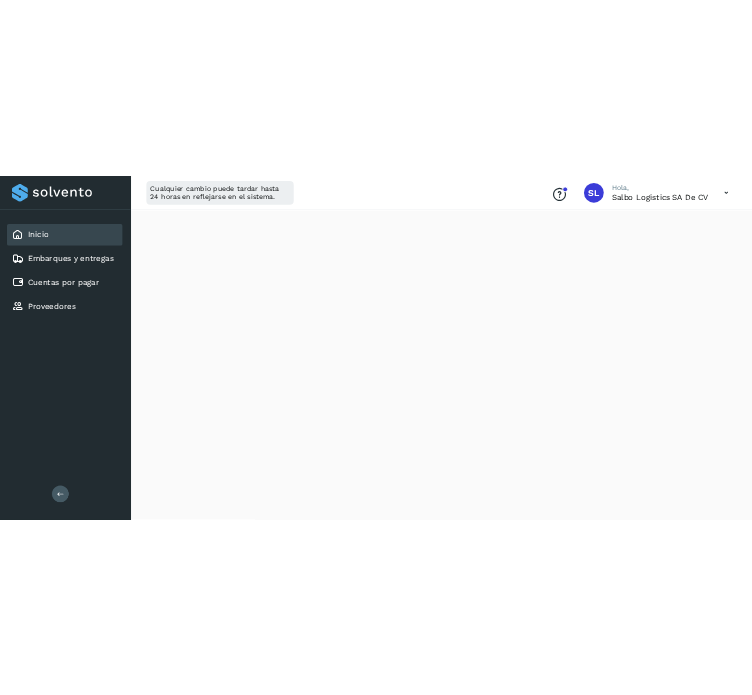 scroll, scrollTop: 1223, scrollLeft: 0, axis: vertical 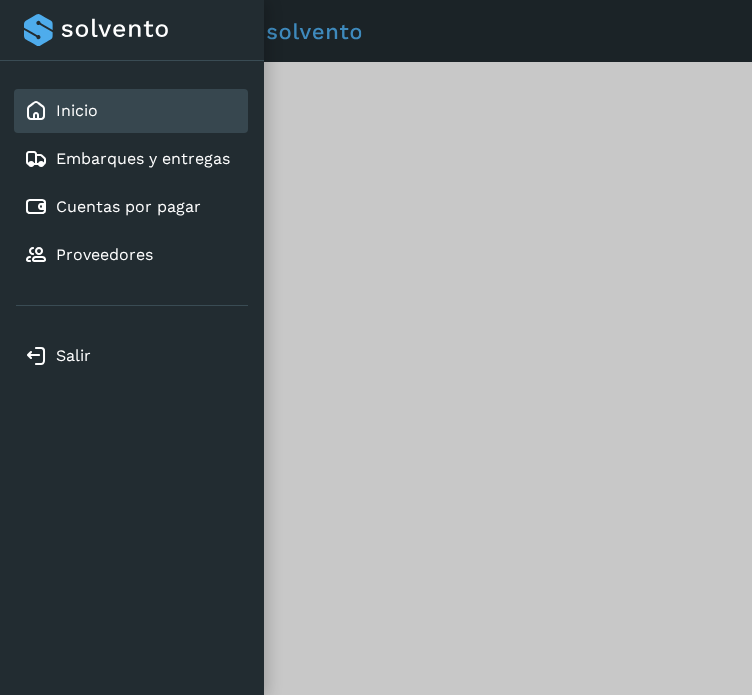 click at bounding box center [376, 347] 